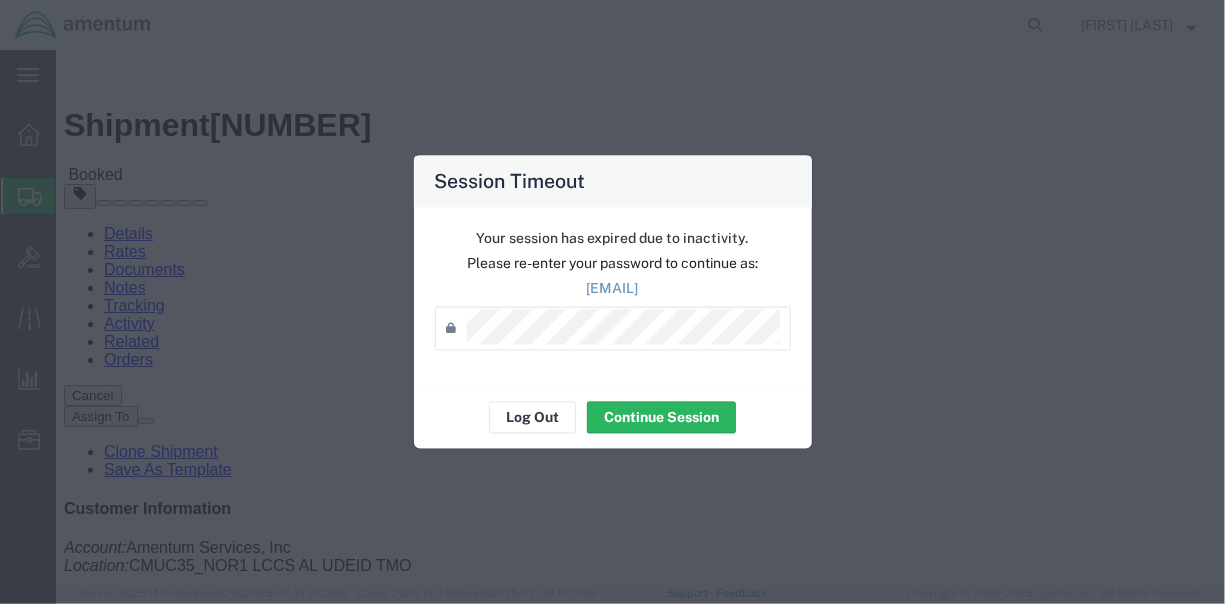 scroll, scrollTop: 0, scrollLeft: 0, axis: both 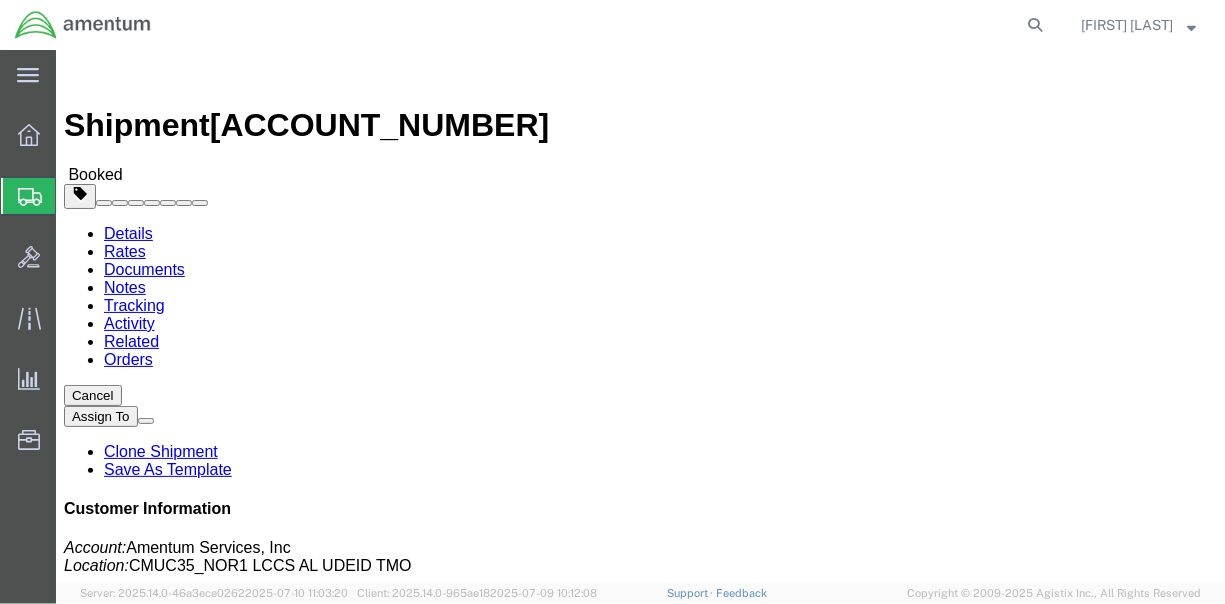 drag, startPoint x: 1037, startPoint y: 24, endPoint x: 727, endPoint y: 20, distance: 310.02582 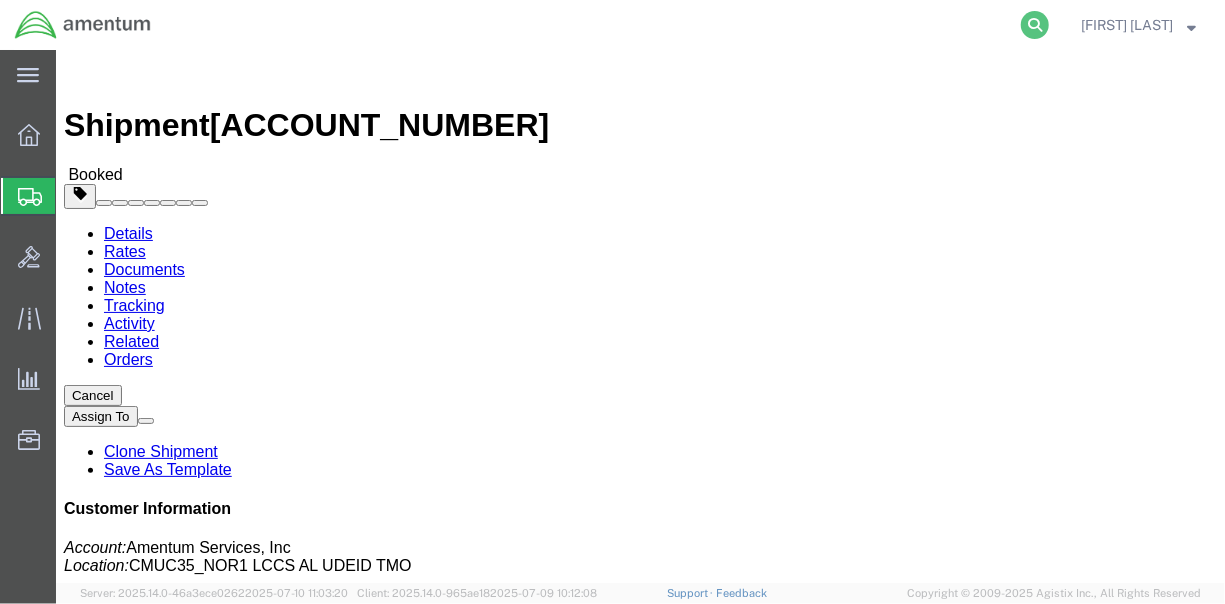 click 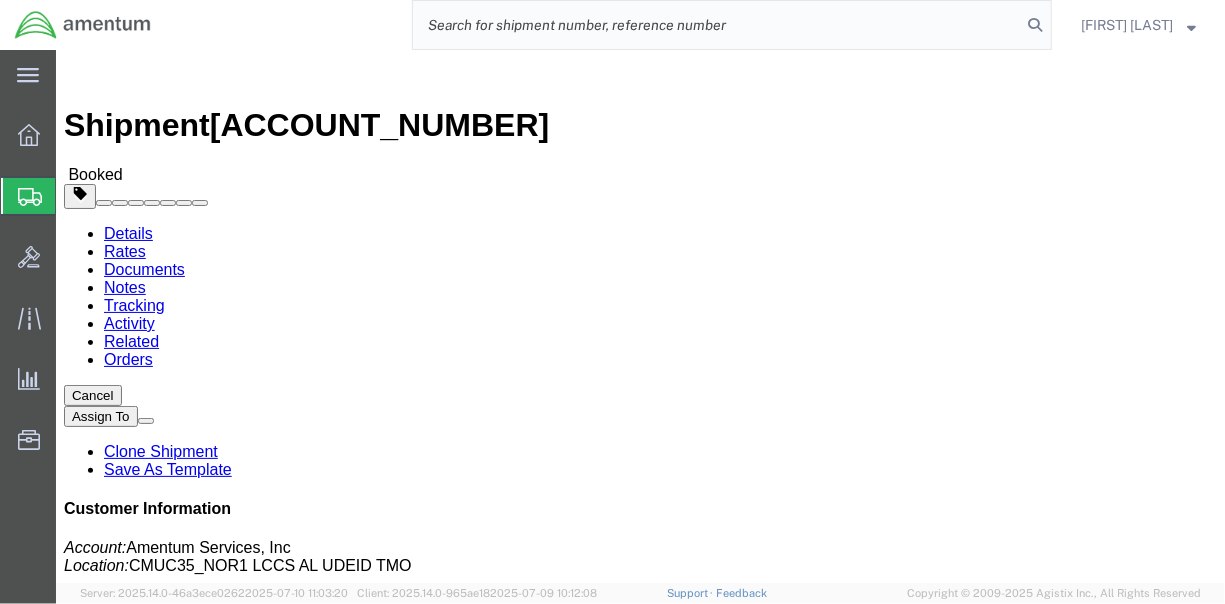 click 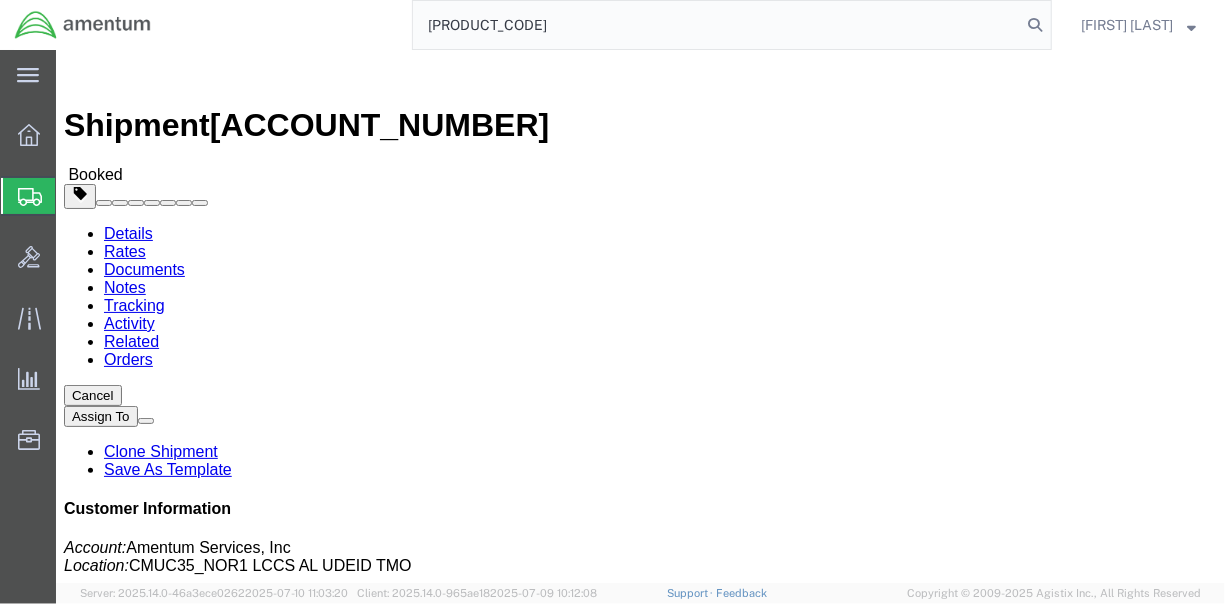 type on "[PRODUCT]-[NUMBER]-[NUMBER]" 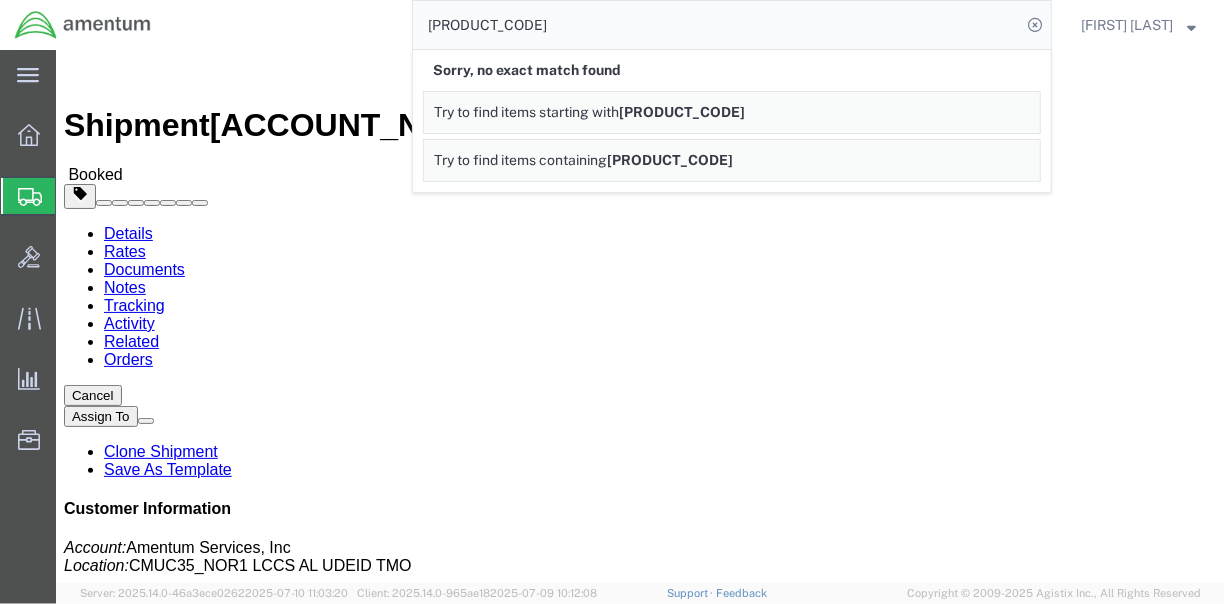 click on "[PRODUCT]-[NUMBER]-[NUMBER]" 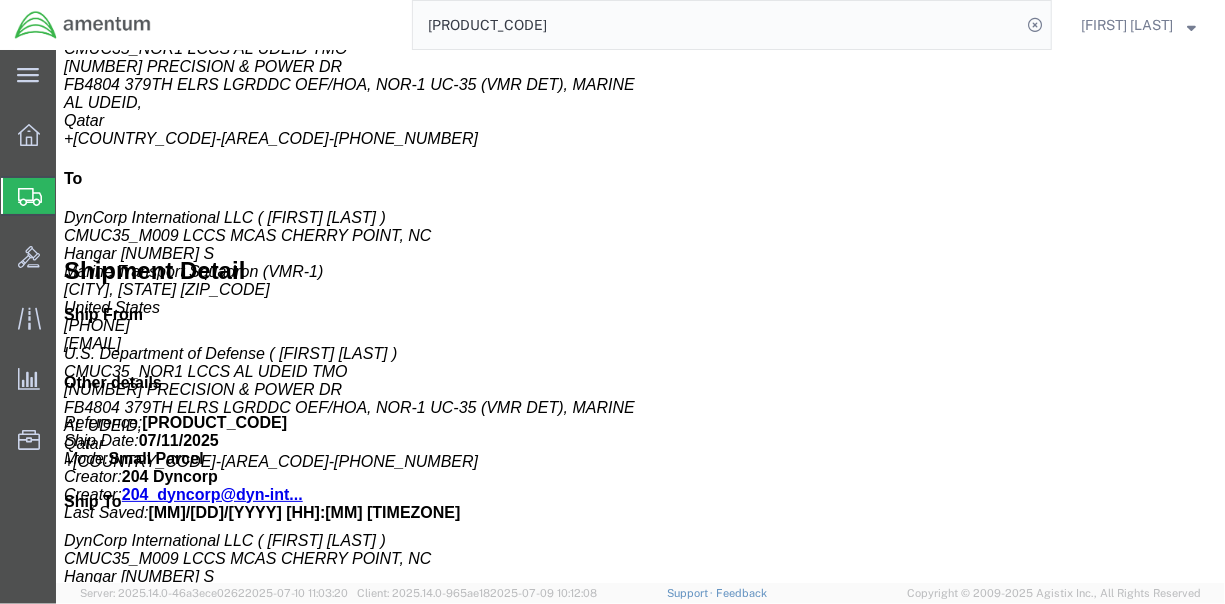 scroll, scrollTop: 81, scrollLeft: 0, axis: vertical 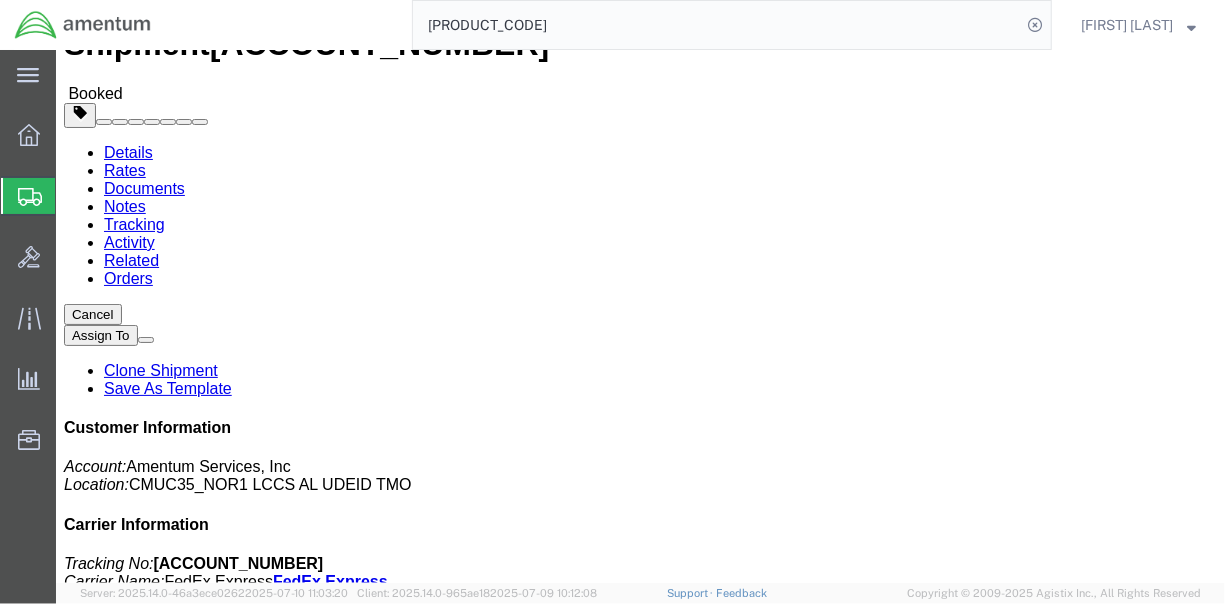 click on "[PRODUCT]-[NUMBER]-[NUMBER]" 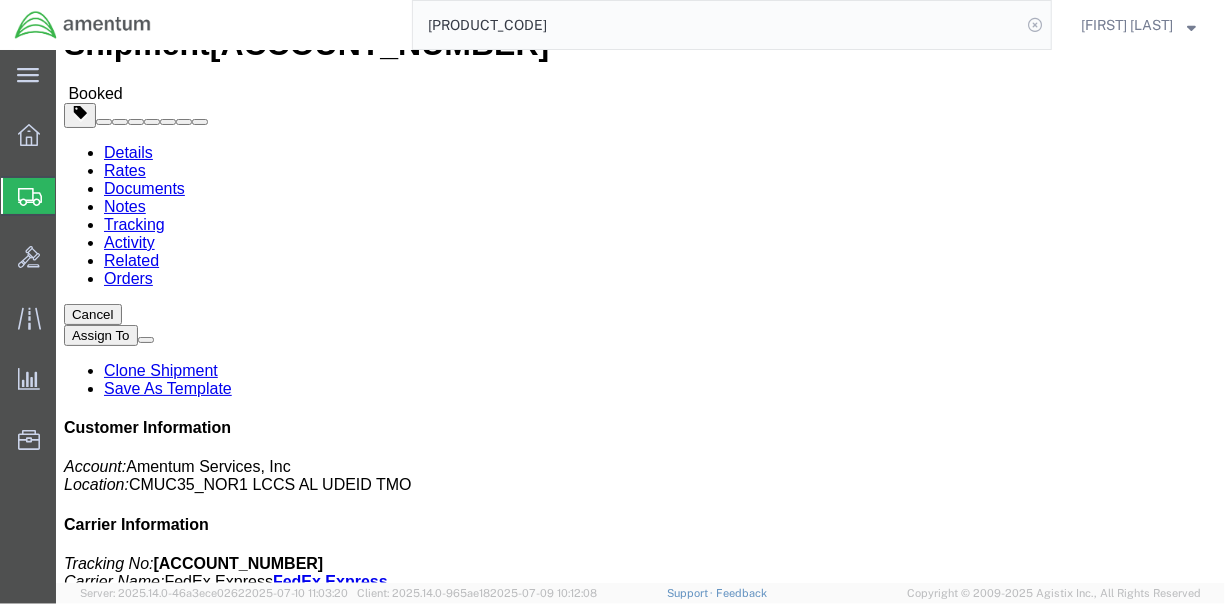 click 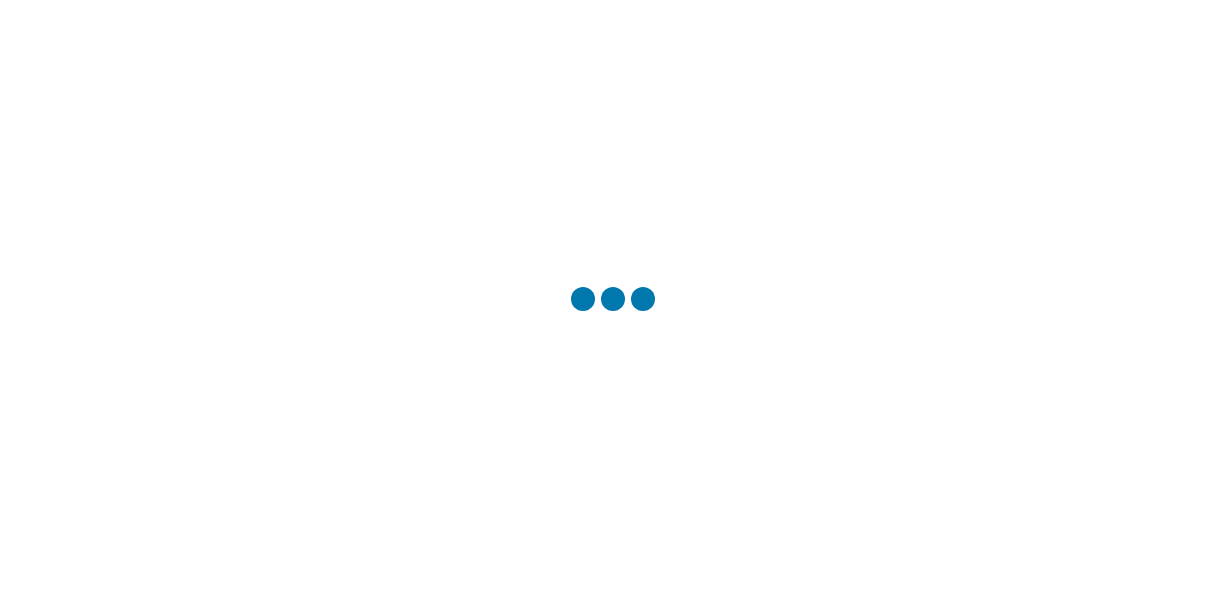 scroll, scrollTop: 0, scrollLeft: 0, axis: both 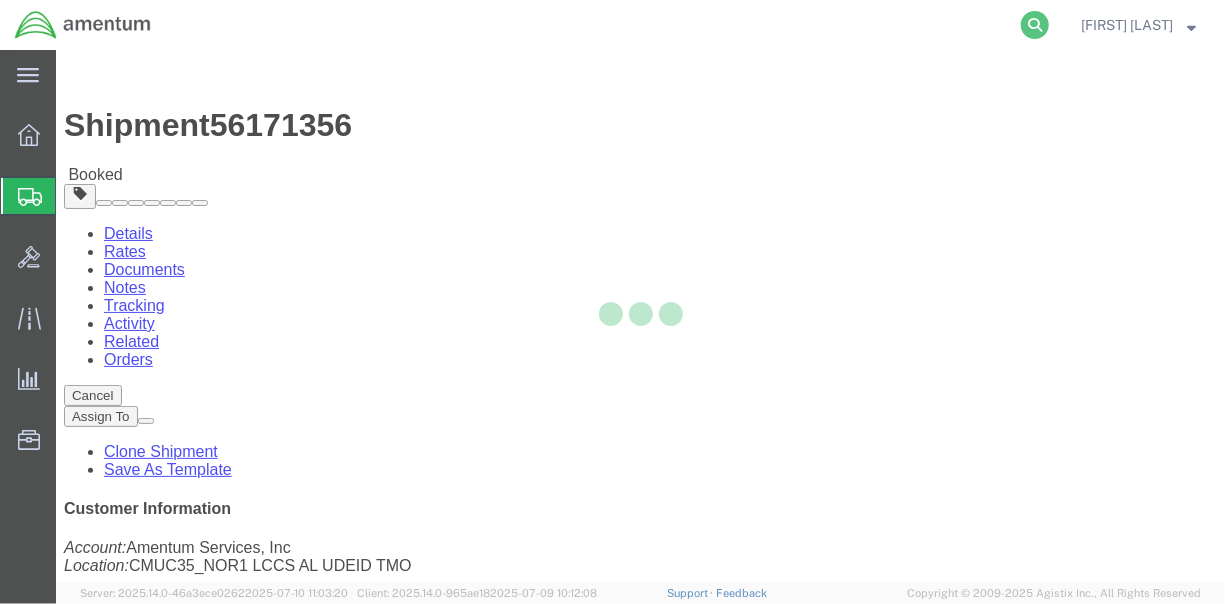 click 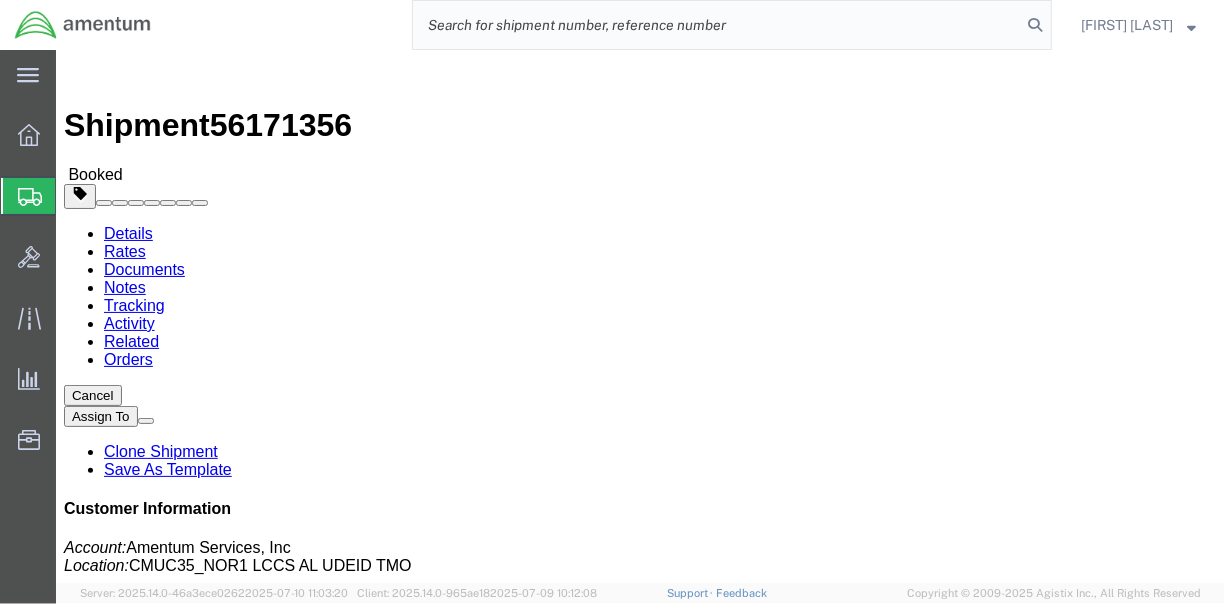 click 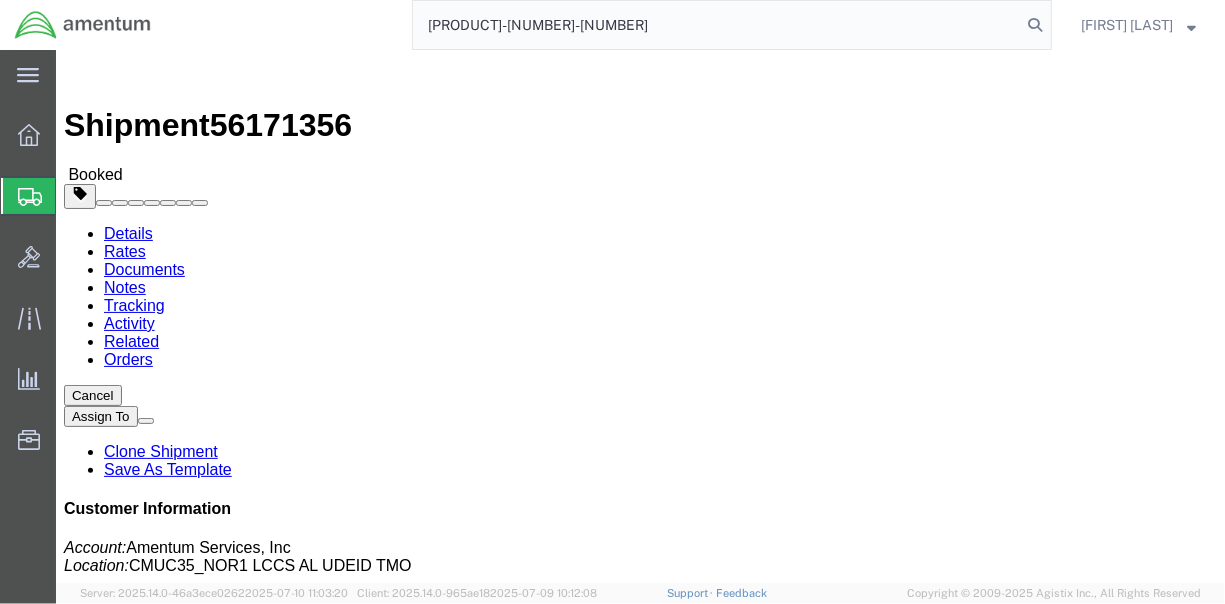 type on "[PRODUCT]-[NUMBER]-[NUMBER]" 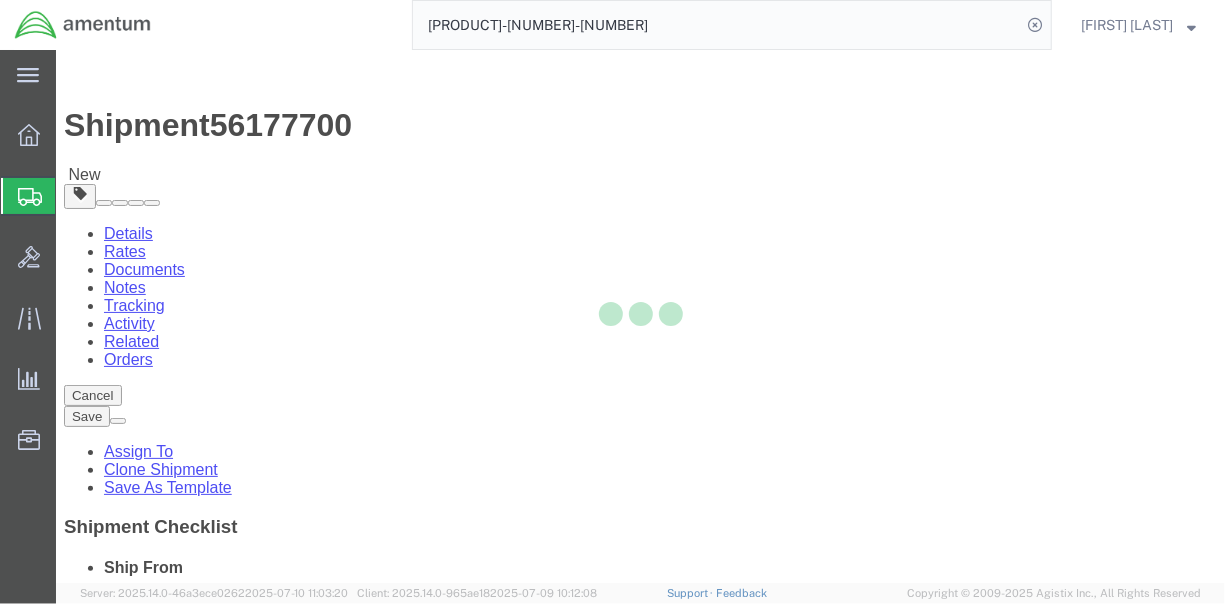 select on "42657" 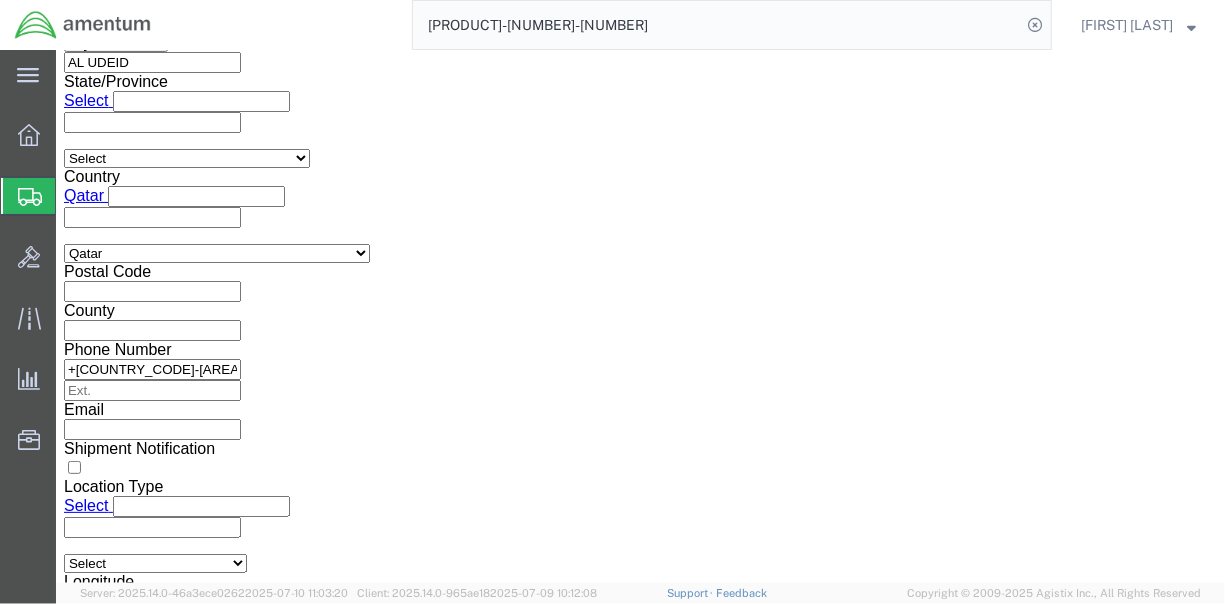 scroll, scrollTop: 1448, scrollLeft: 0, axis: vertical 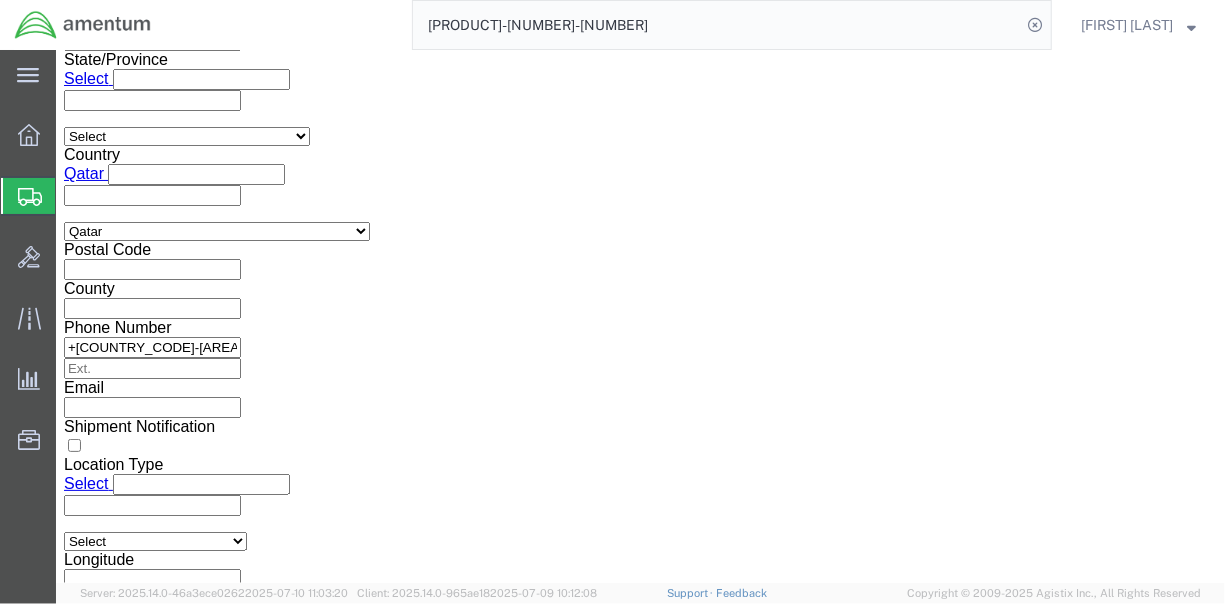 drag, startPoint x: 1163, startPoint y: 99, endPoint x: 1224, endPoint y: 591, distance: 495.7671 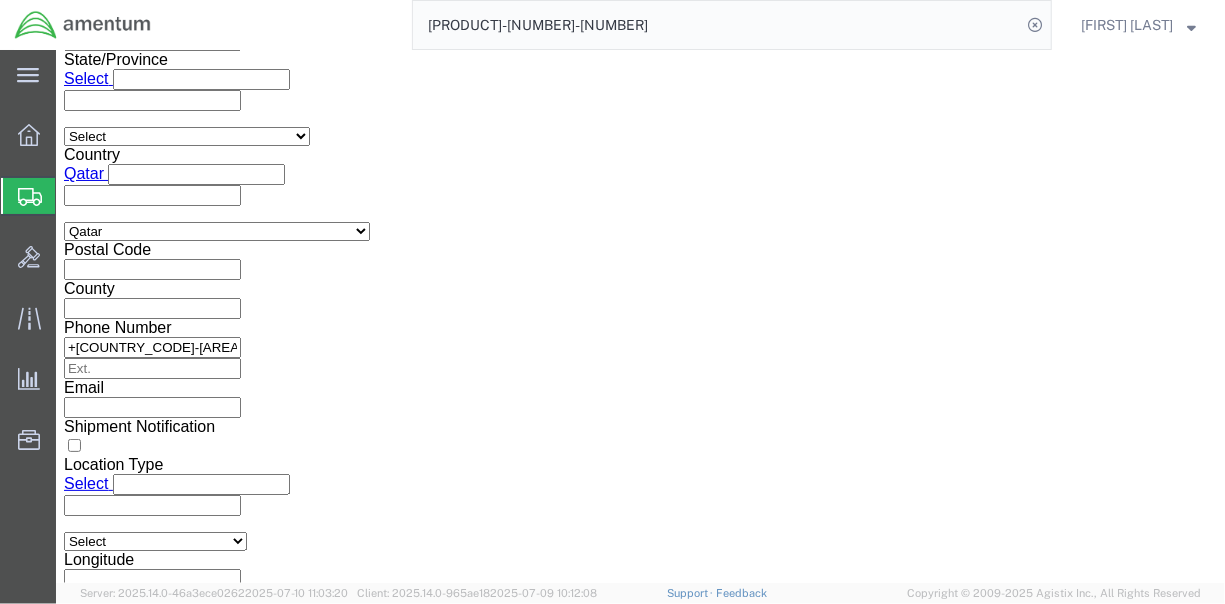 click on "Continue" 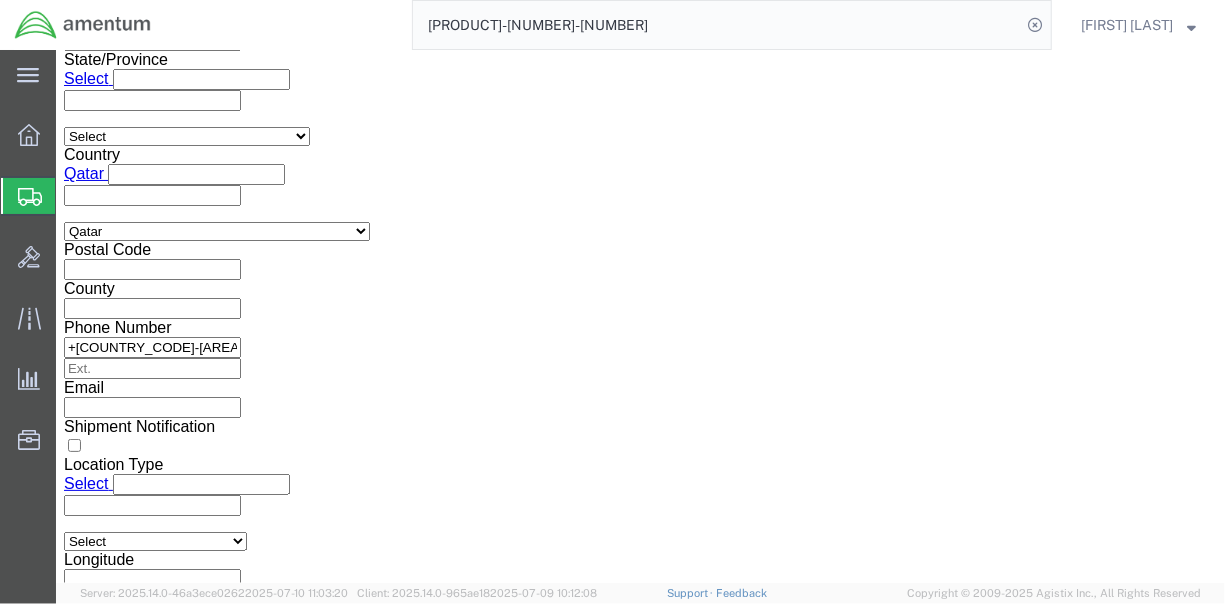 scroll, scrollTop: 0, scrollLeft: 0, axis: both 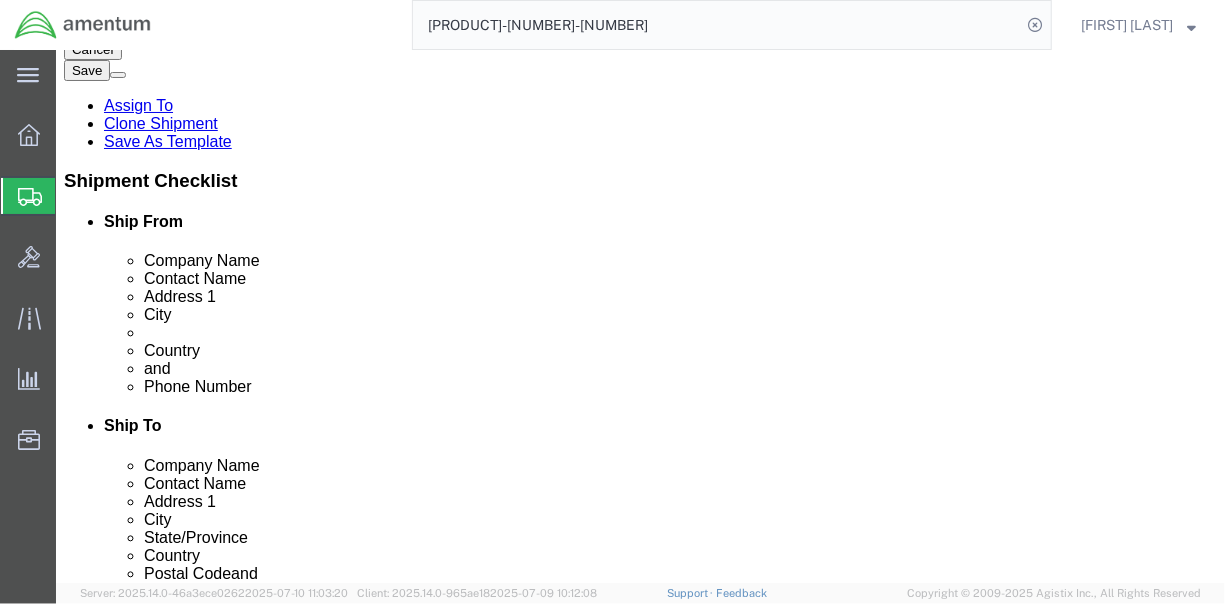 click on "Rate Shipment" 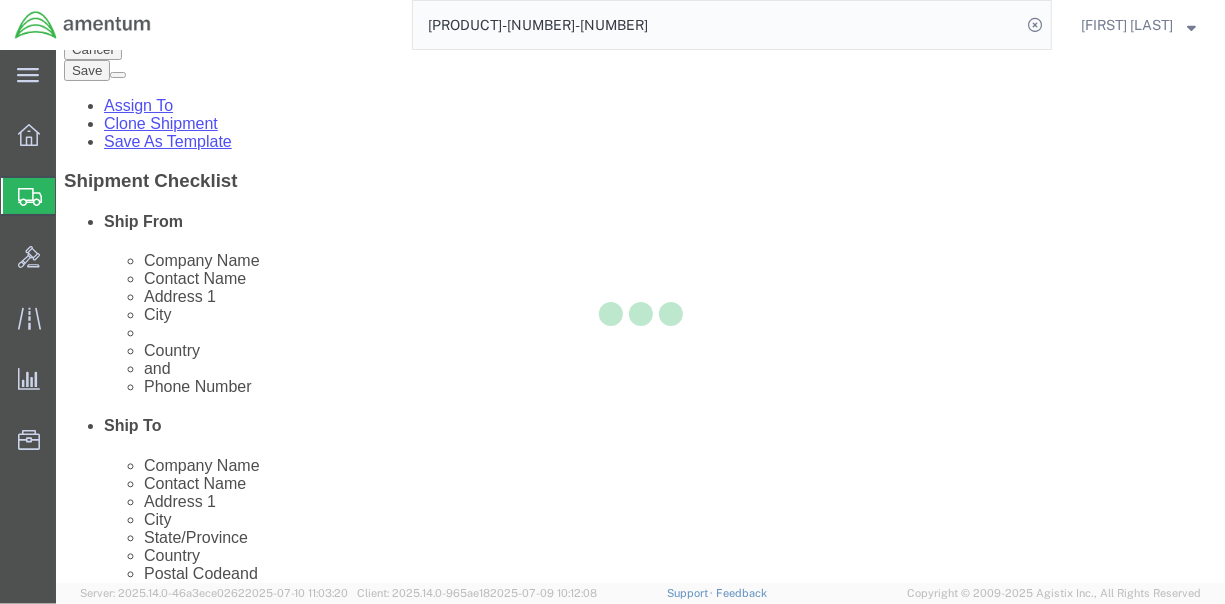 scroll, scrollTop: 143, scrollLeft: 0, axis: vertical 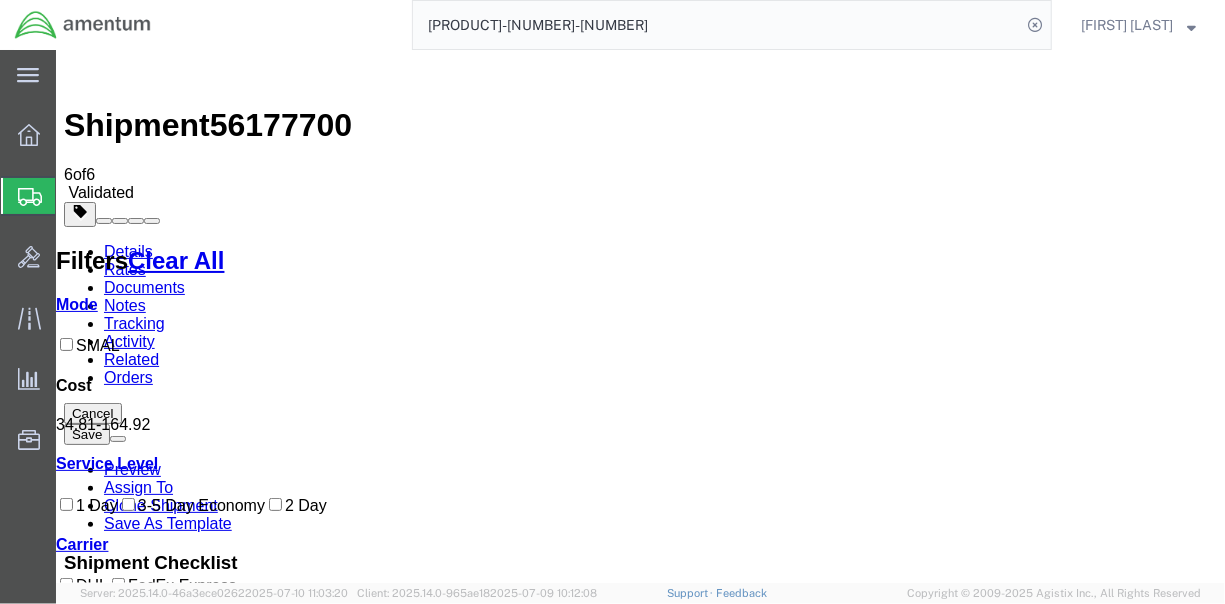 click on "Book" at bounding box center [940, 1603] 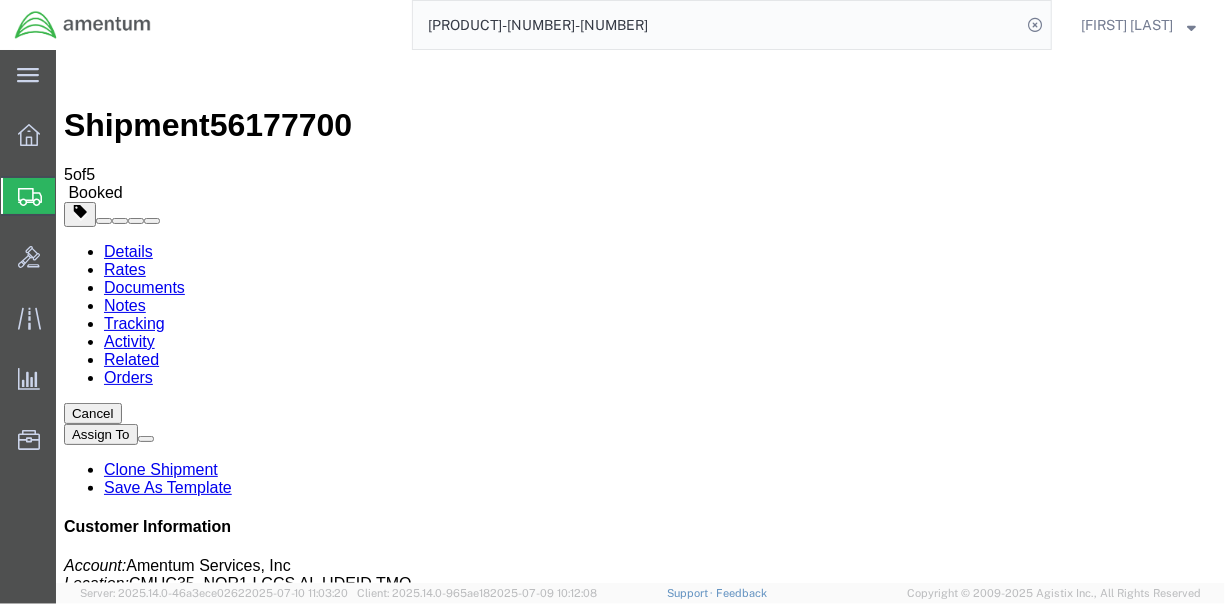 drag, startPoint x: 536, startPoint y: 298, endPoint x: 789, endPoint y: 373, distance: 263.88254 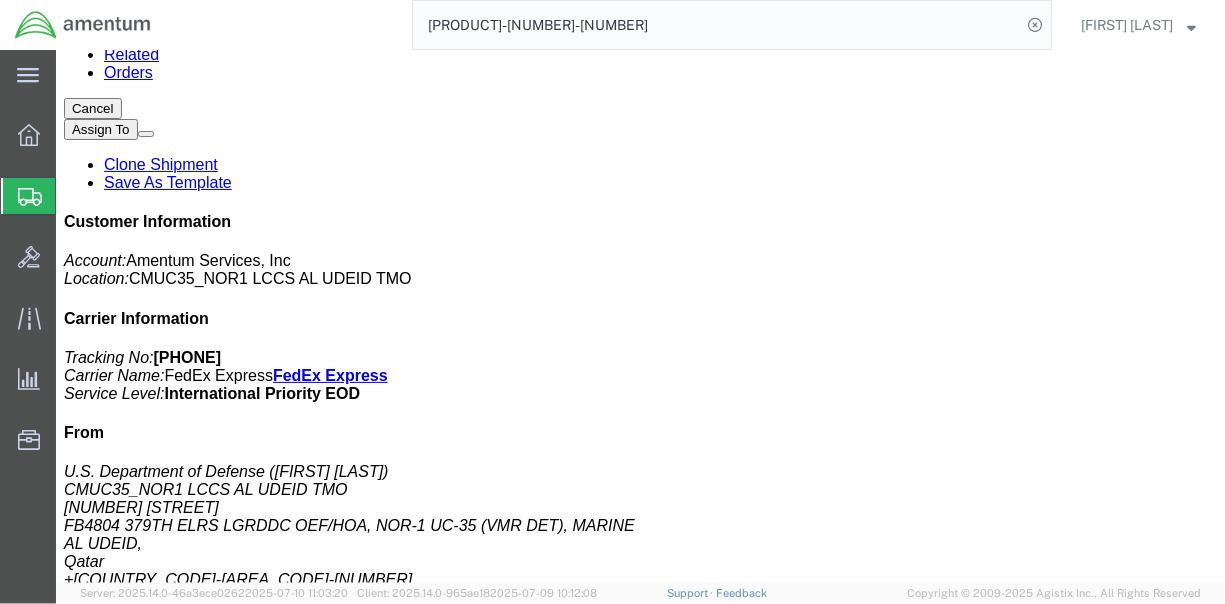 scroll, scrollTop: 374, scrollLeft: 0, axis: vertical 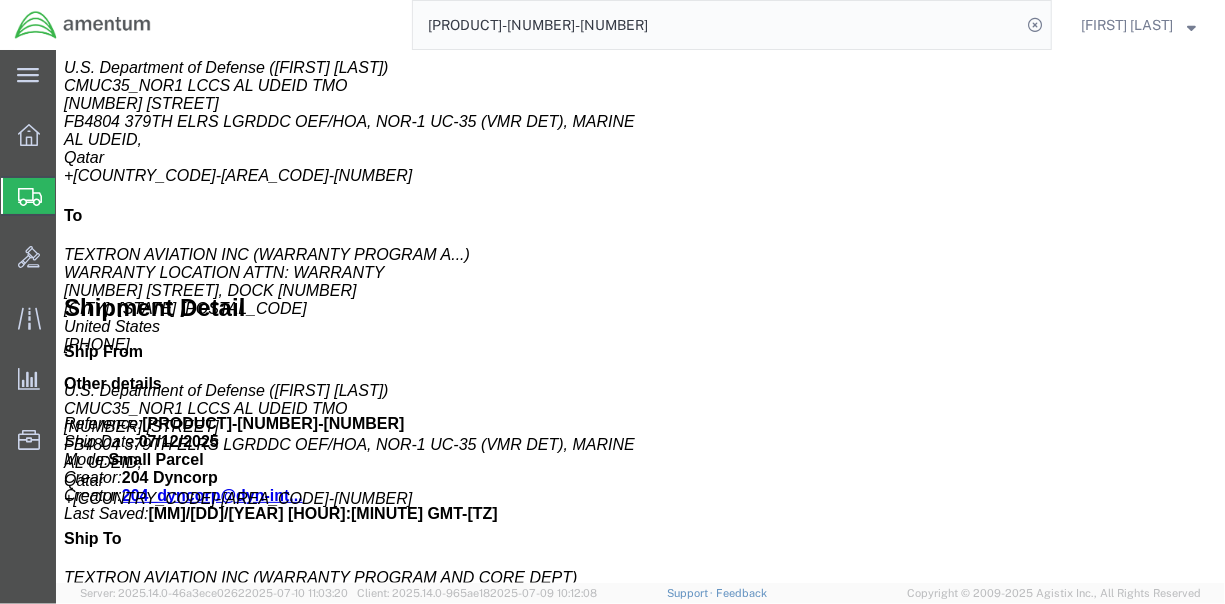 click 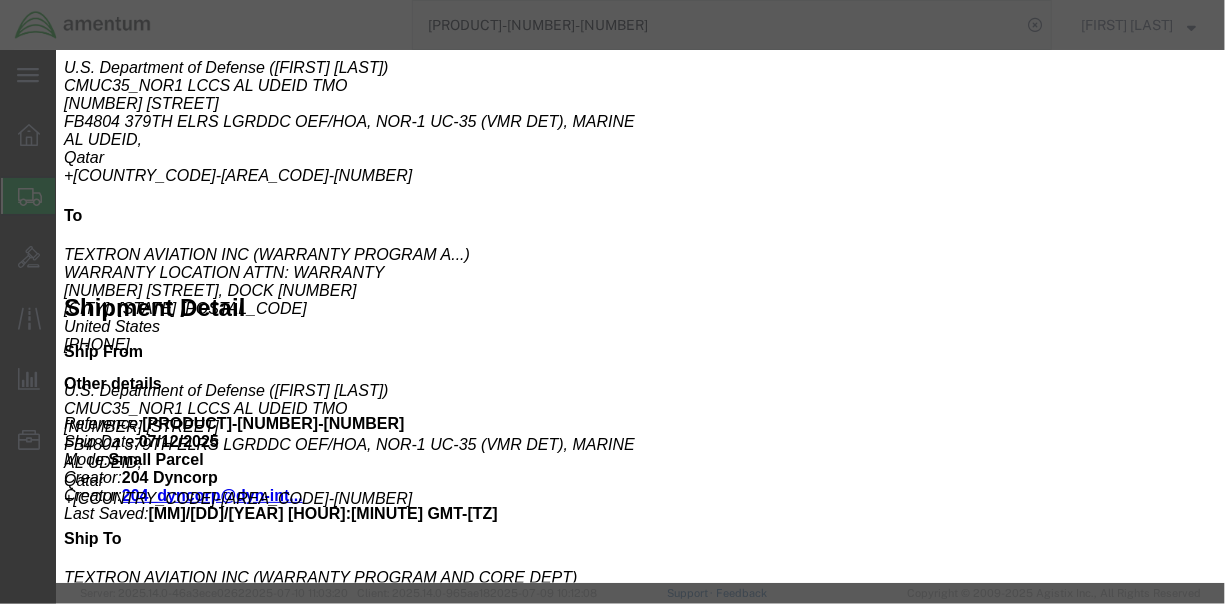click on "1601.76" 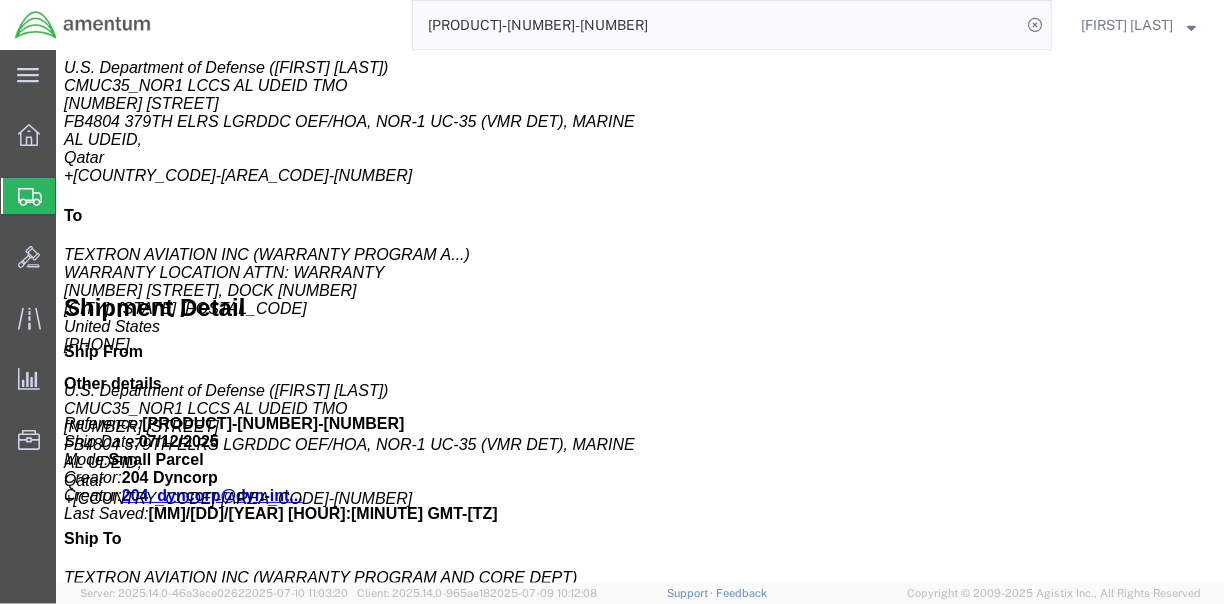 click on "Documents" 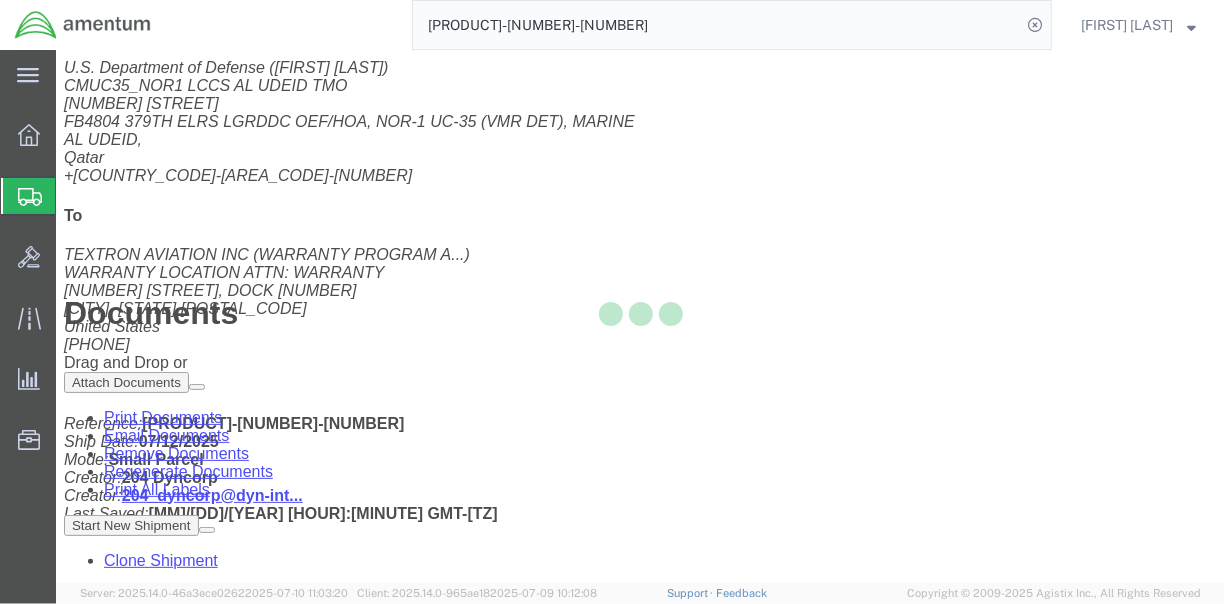 scroll, scrollTop: 0, scrollLeft: 0, axis: both 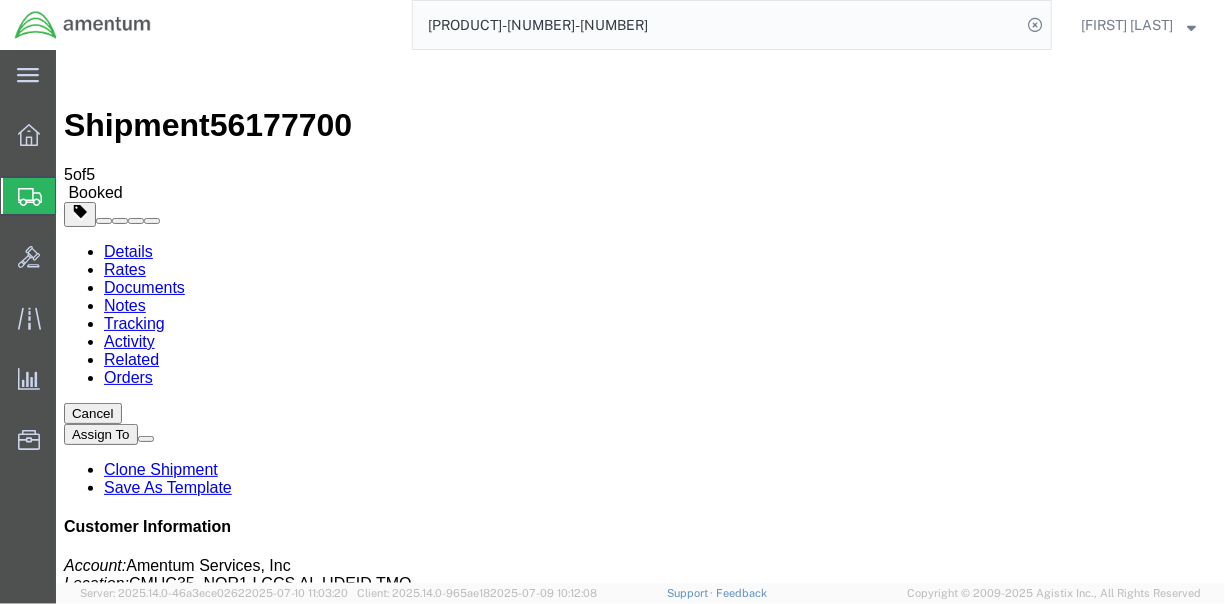 click at bounding box center [654, 1787] 